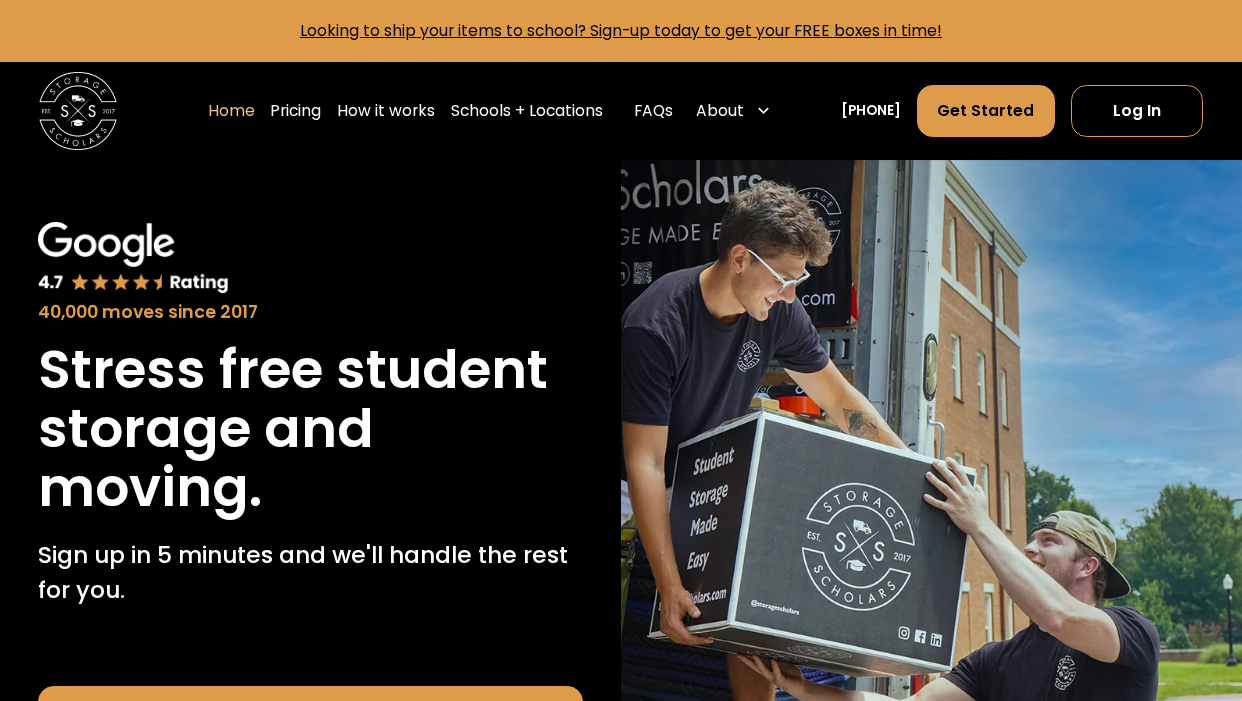scroll, scrollTop: 0, scrollLeft: 0, axis: both 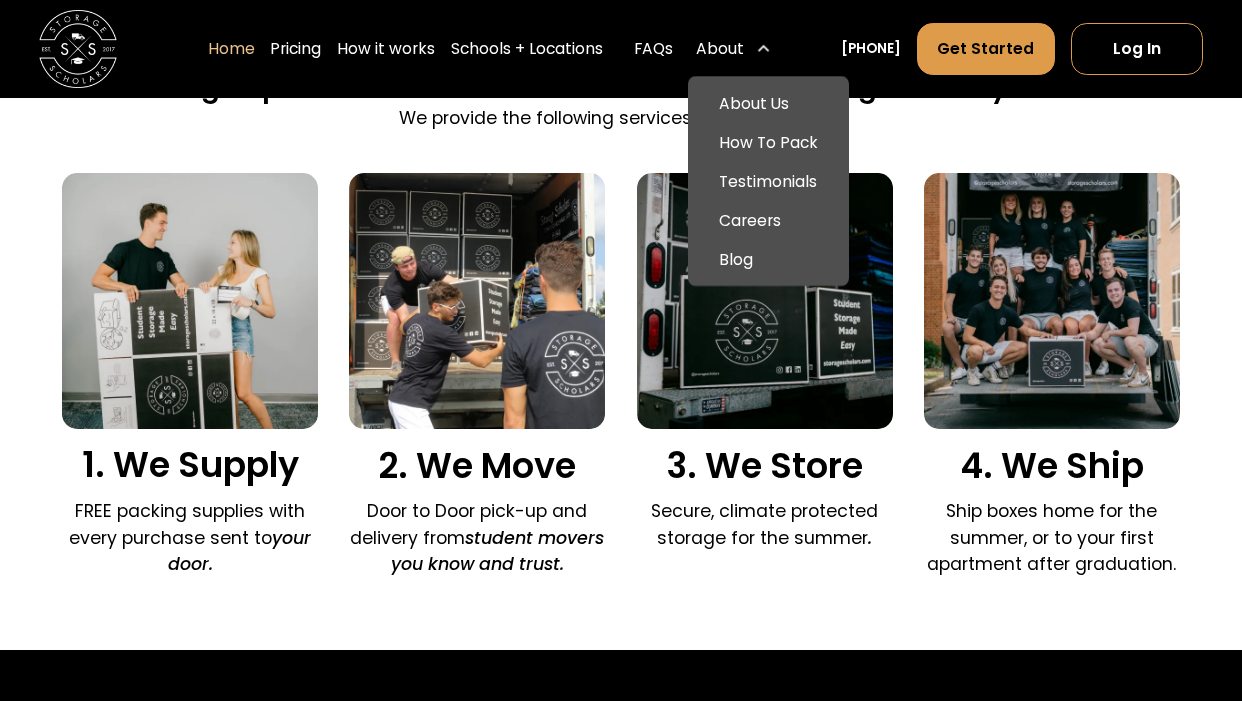 click on "About" at bounding box center [720, 48] 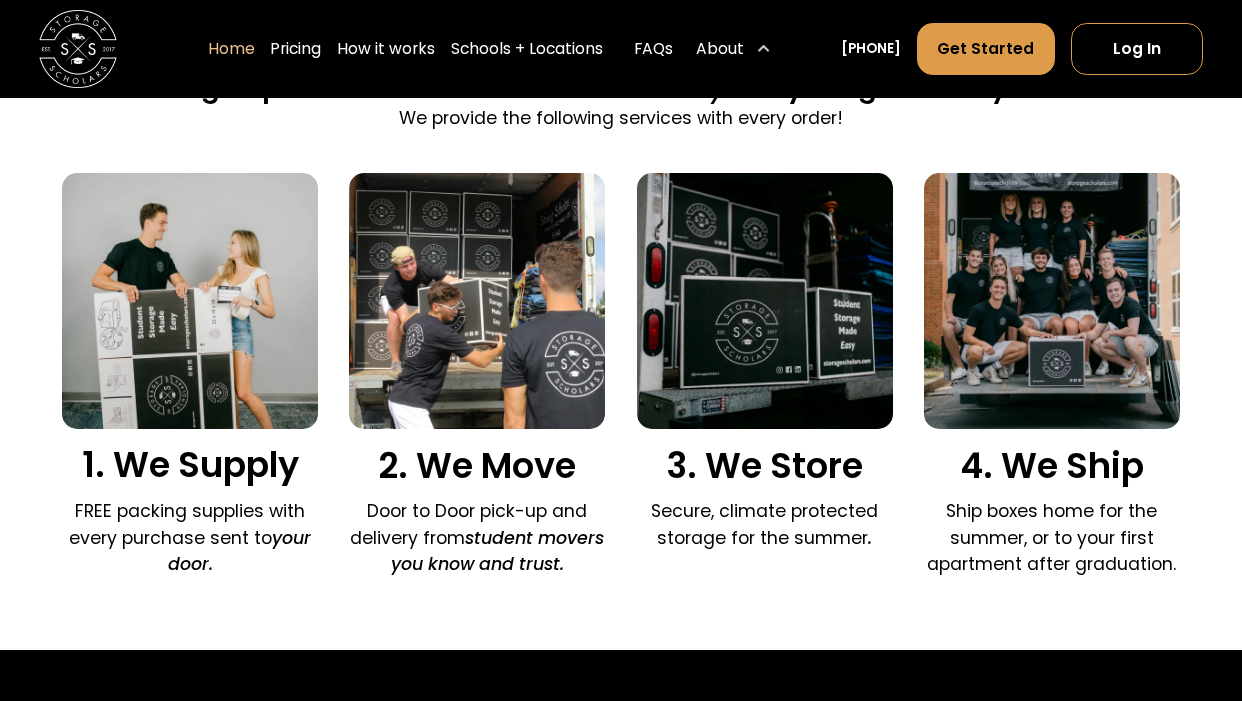 click on "About" at bounding box center [720, 48] 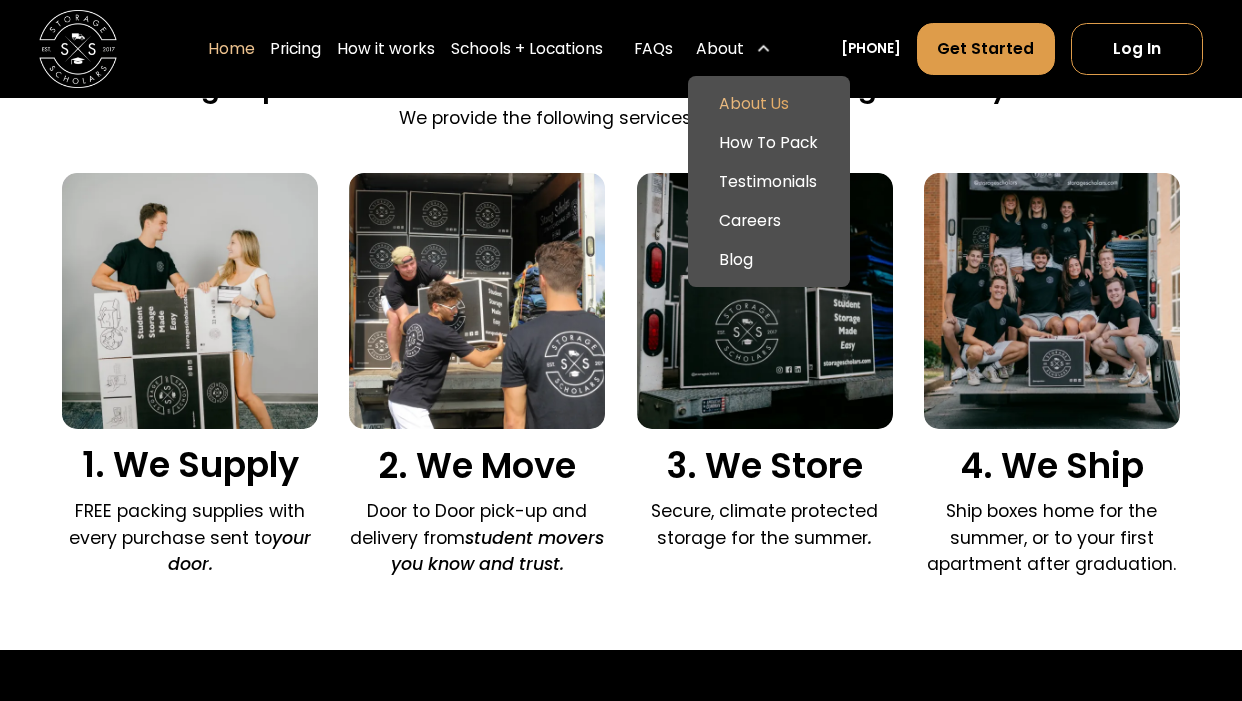 click on "About Us" at bounding box center [769, 103] 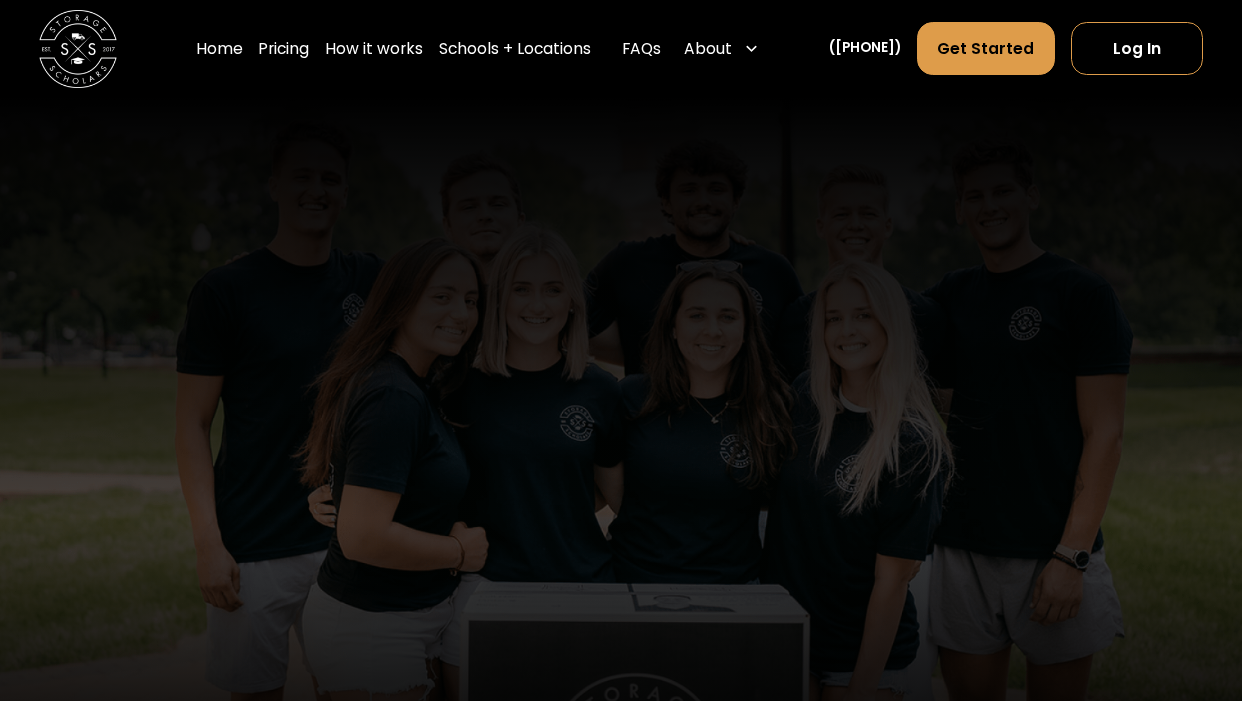 scroll, scrollTop: 0, scrollLeft: 0, axis: both 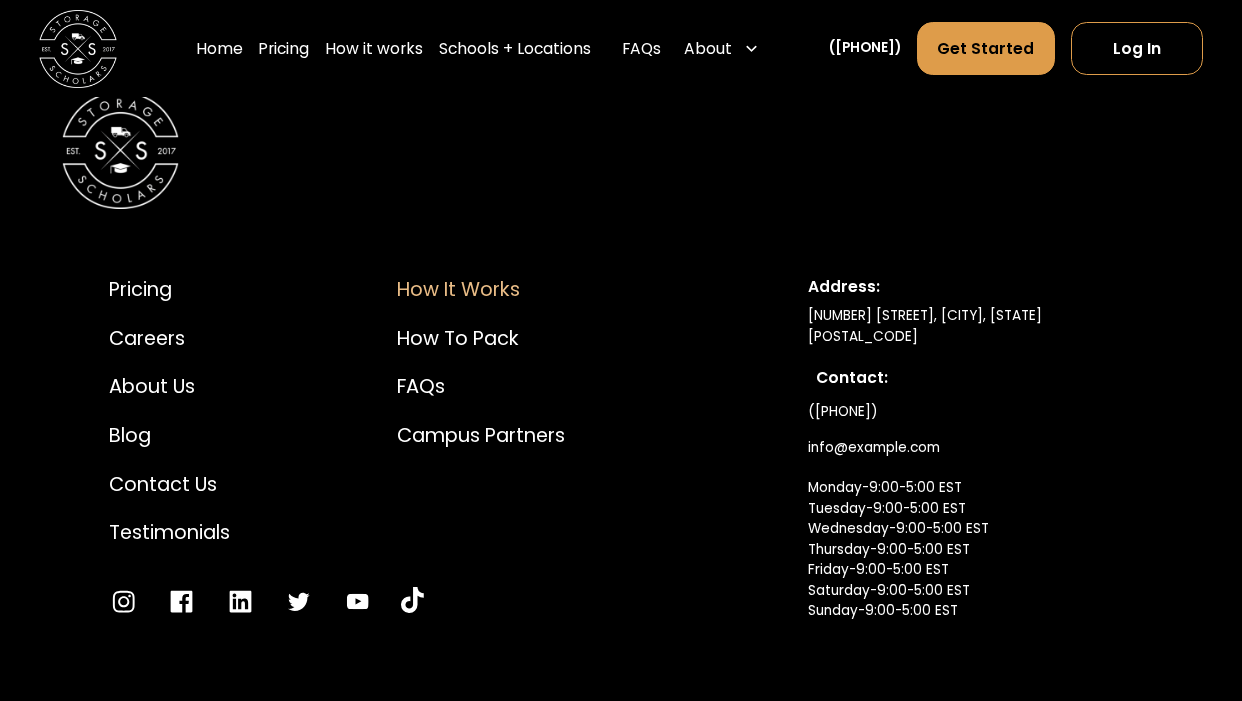 click on "How it Works" at bounding box center [481, 289] 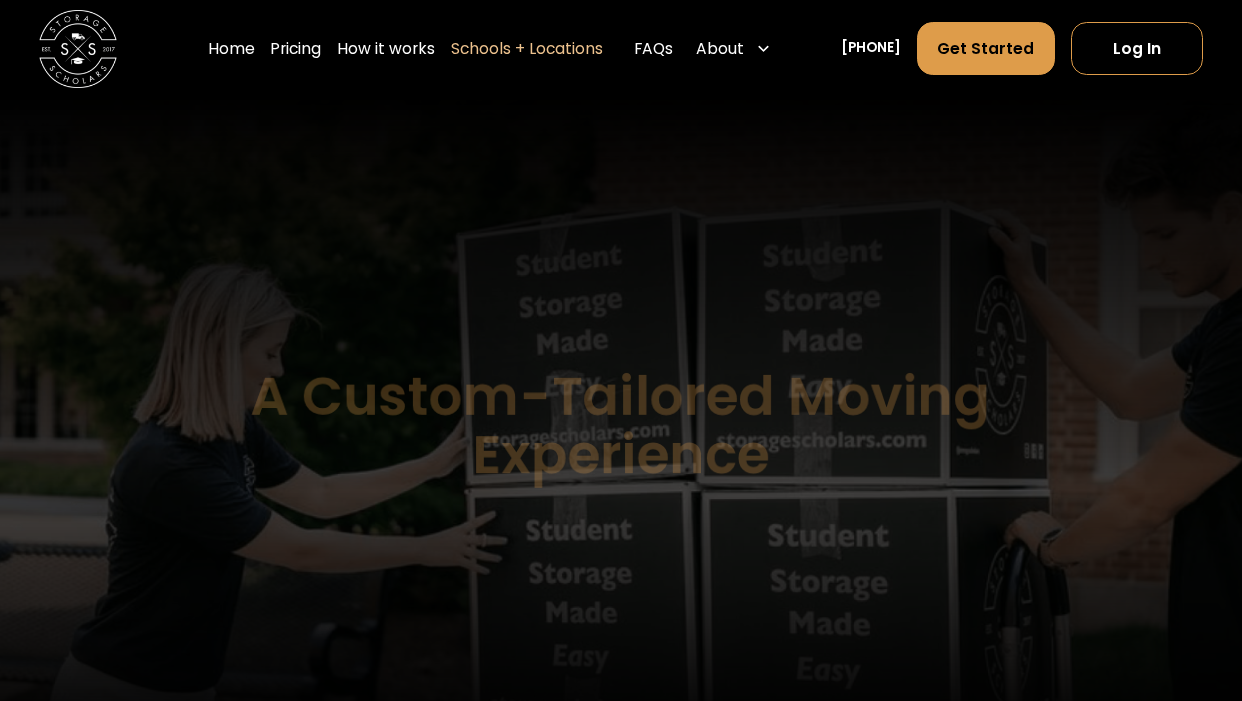 scroll, scrollTop: 0, scrollLeft: 0, axis: both 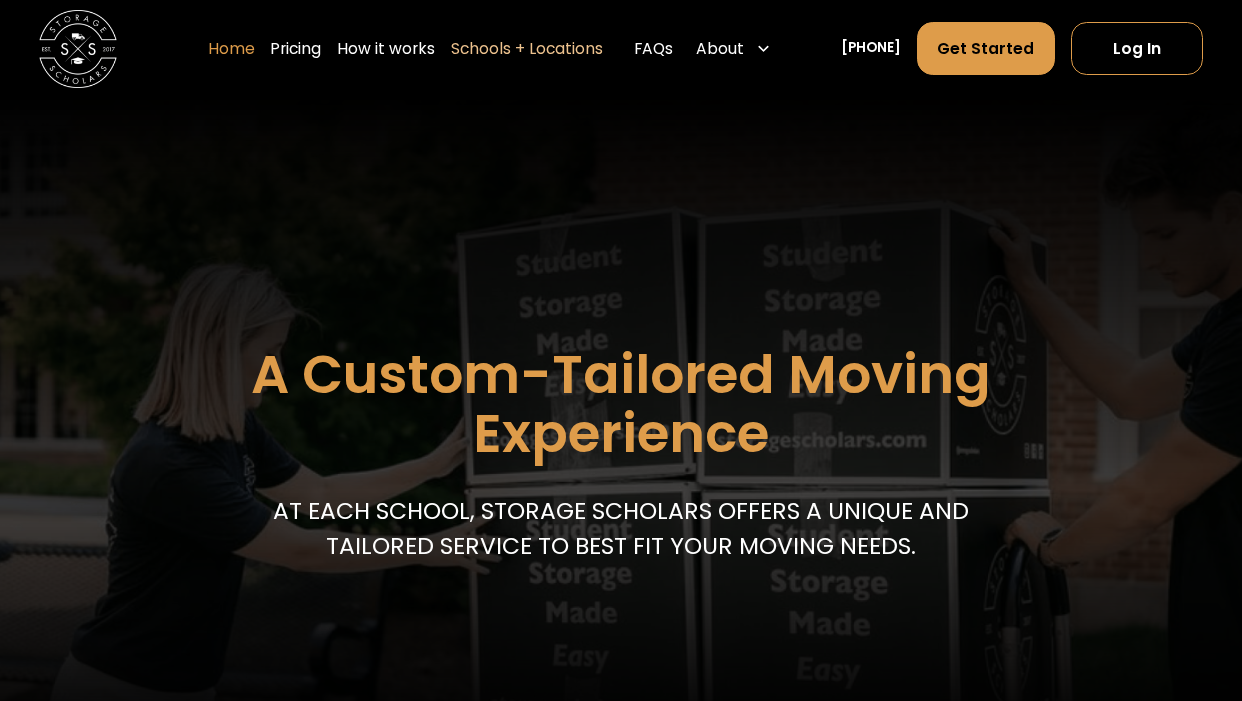 click on "Home" at bounding box center [231, 48] 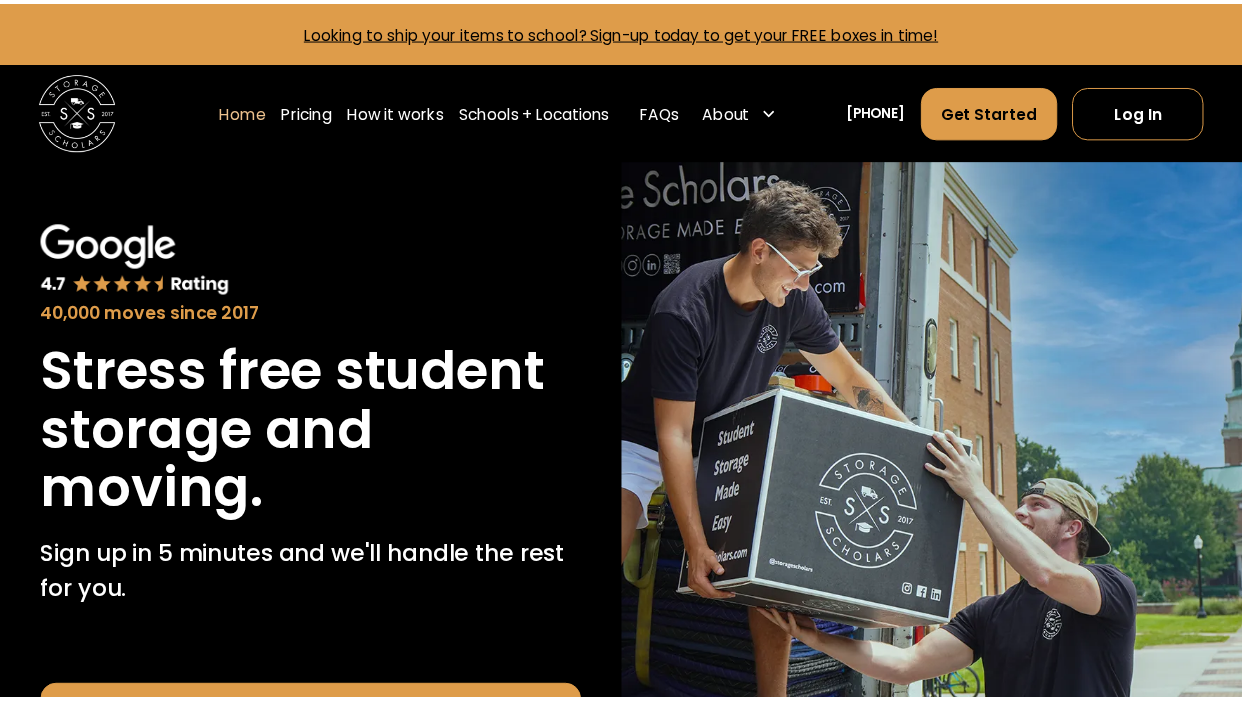 scroll, scrollTop: 0, scrollLeft: 0, axis: both 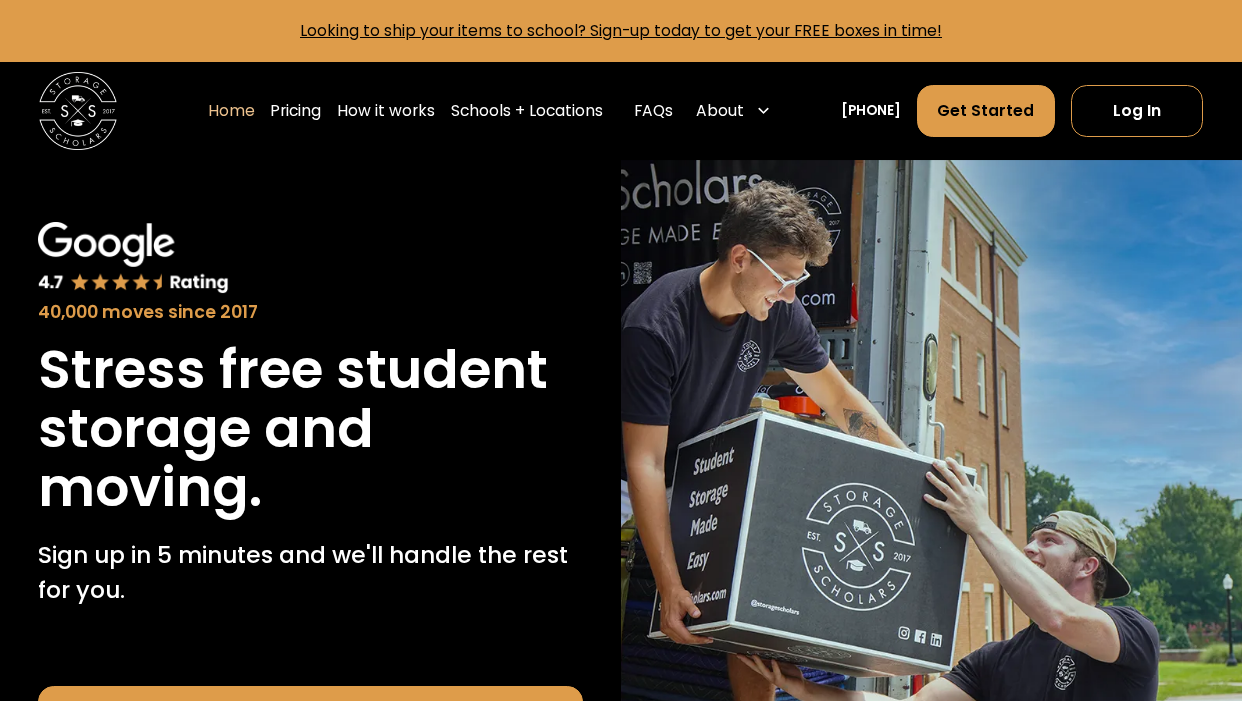 click at bounding box center (78, 111) 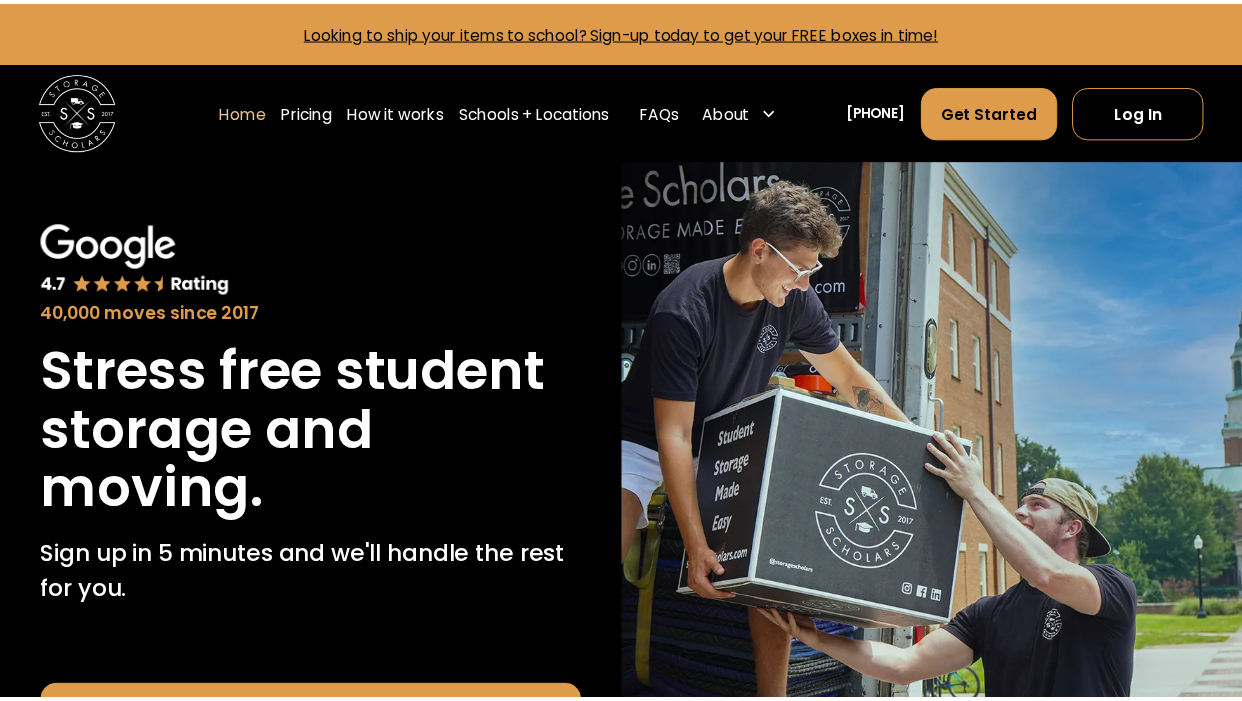 scroll, scrollTop: 0, scrollLeft: 0, axis: both 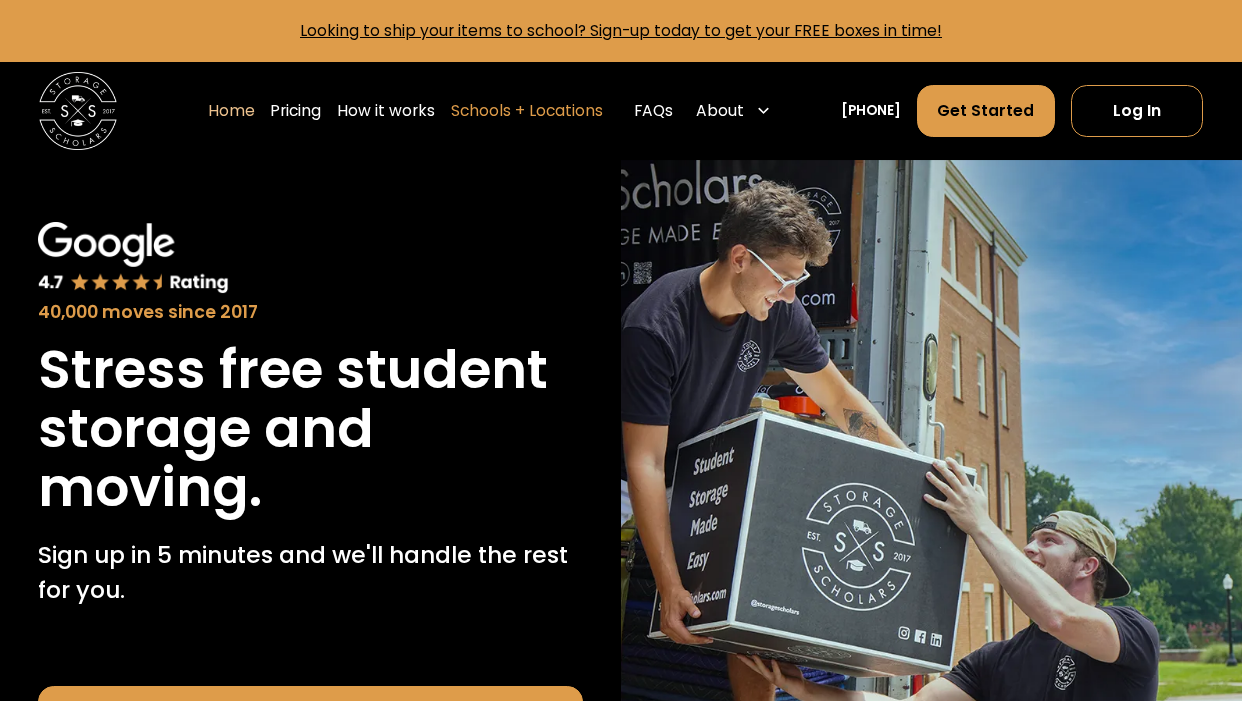 click on "Schools + Locations" at bounding box center [527, 111] 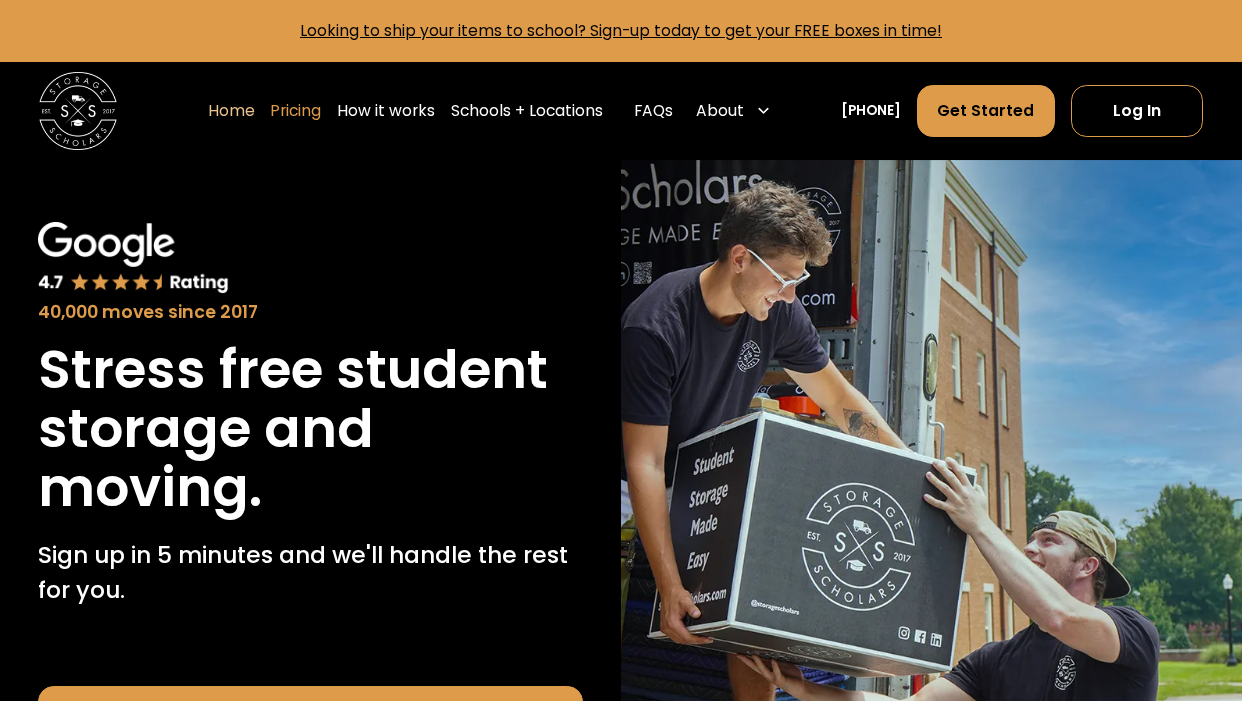 click on "Pricing" at bounding box center (295, 111) 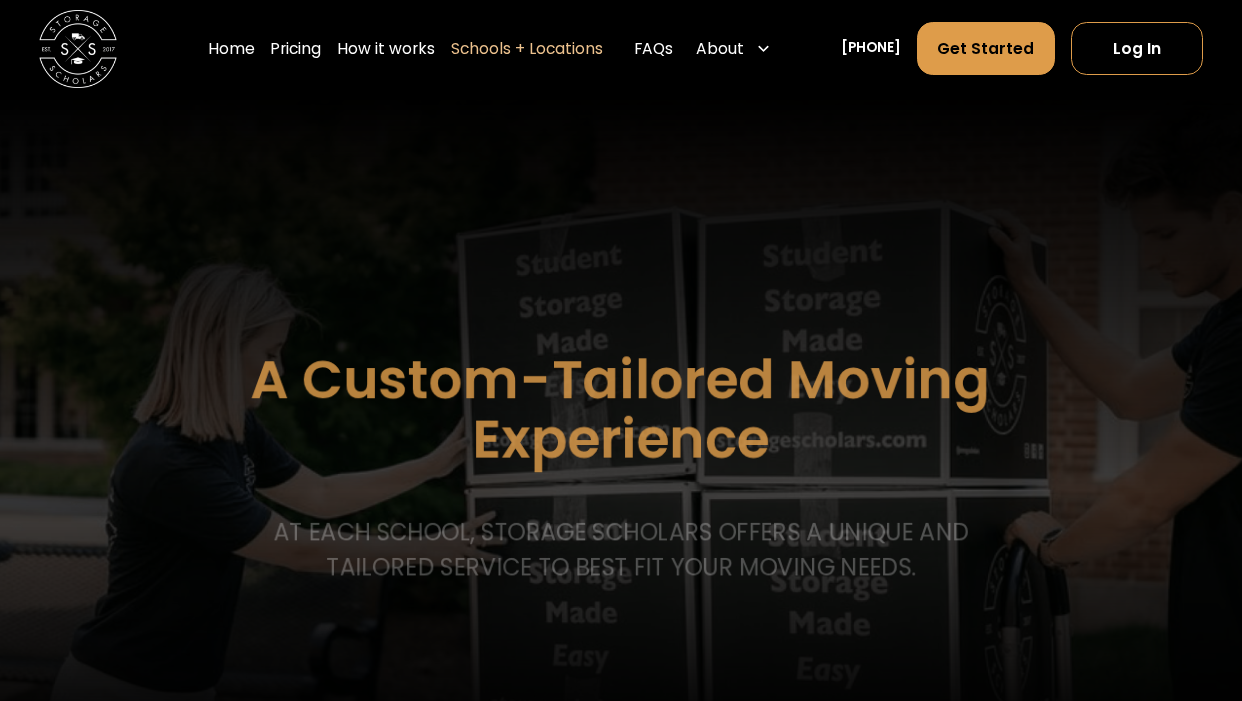 scroll, scrollTop: 0, scrollLeft: 0, axis: both 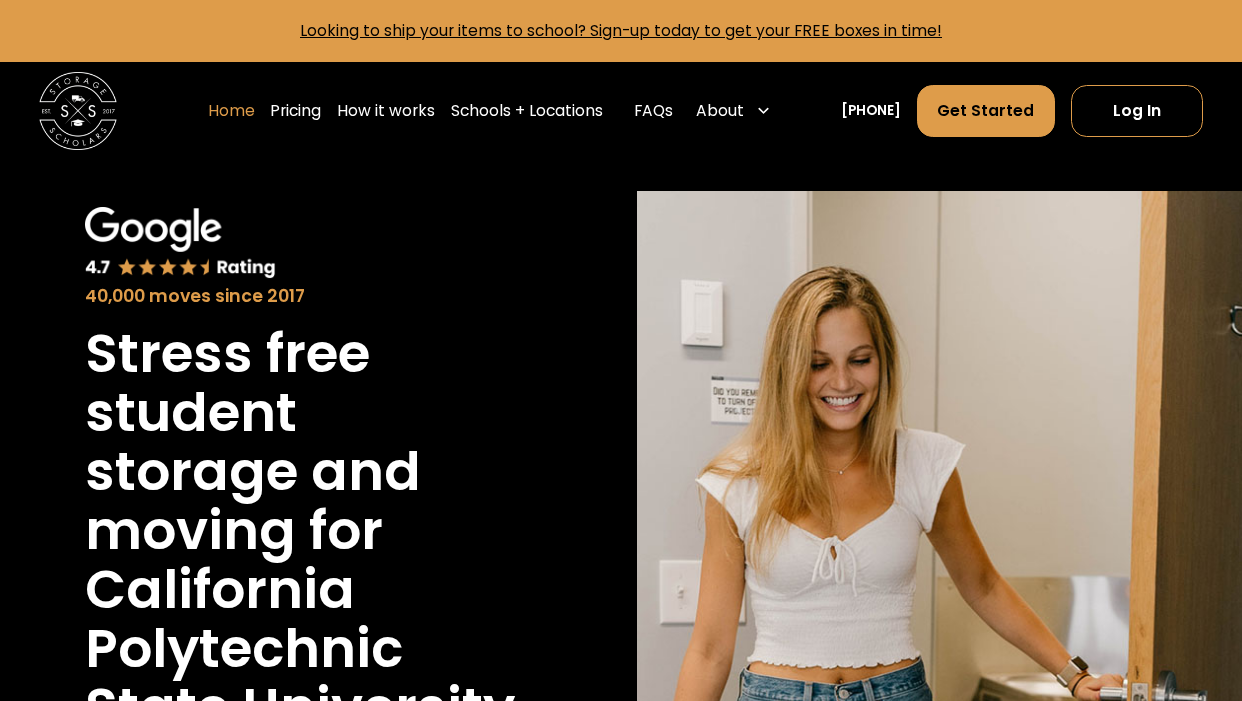 click on "Home" at bounding box center (231, 111) 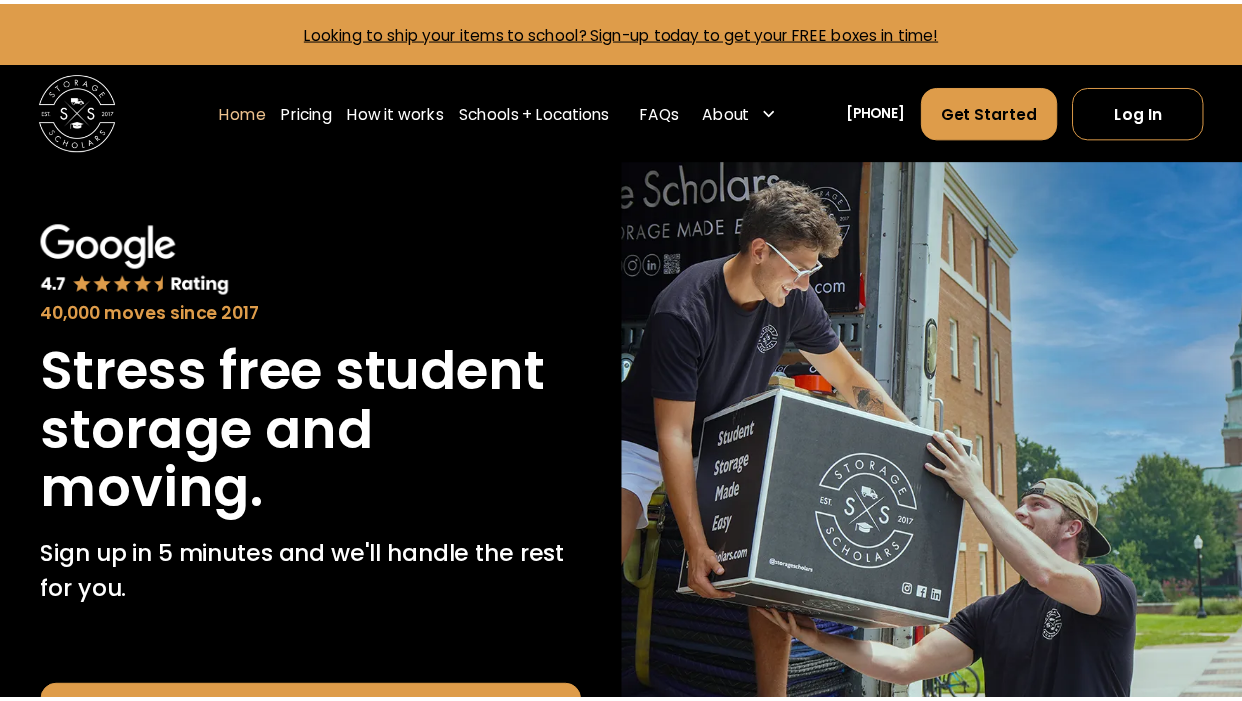 scroll, scrollTop: 0, scrollLeft: 0, axis: both 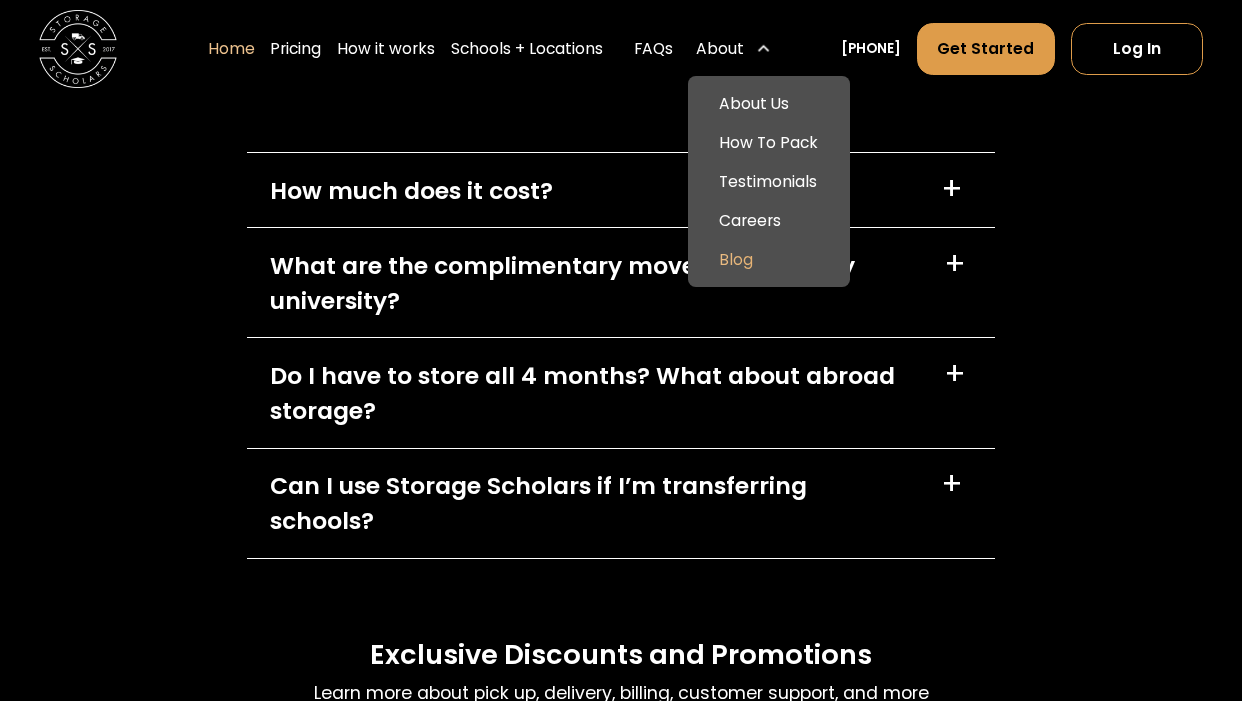 click on "Blog" at bounding box center [769, 259] 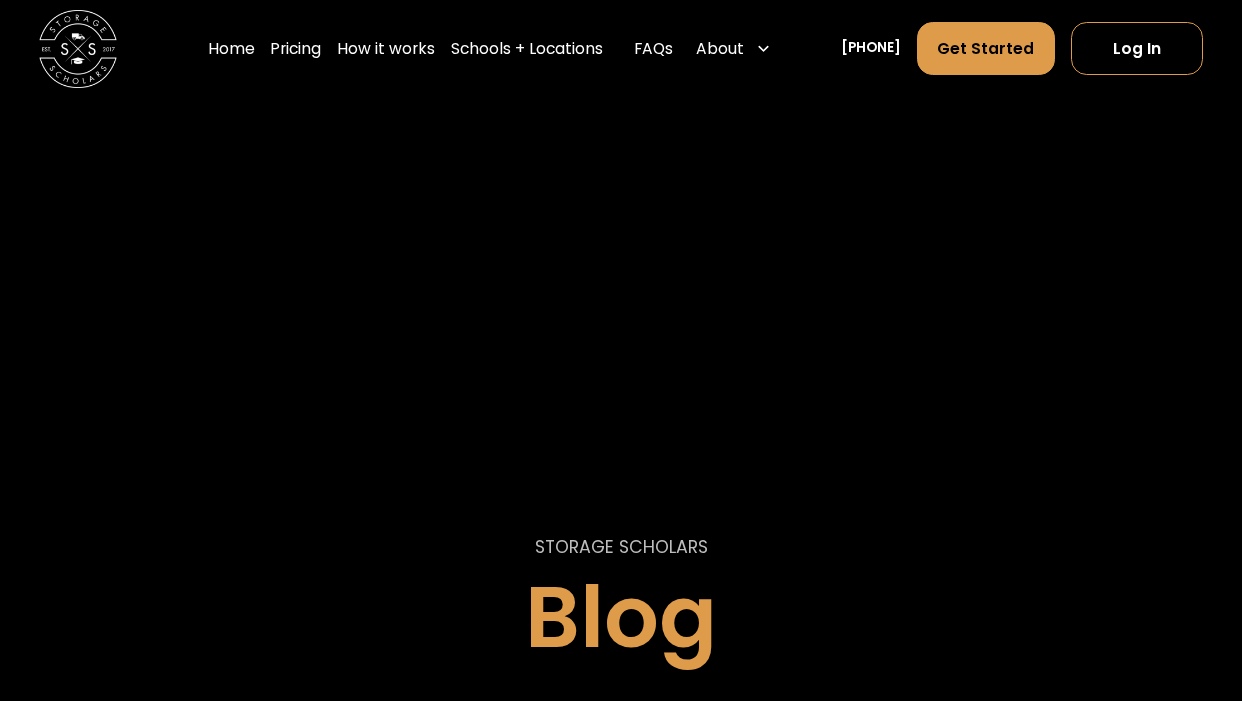 scroll, scrollTop: 0, scrollLeft: 0, axis: both 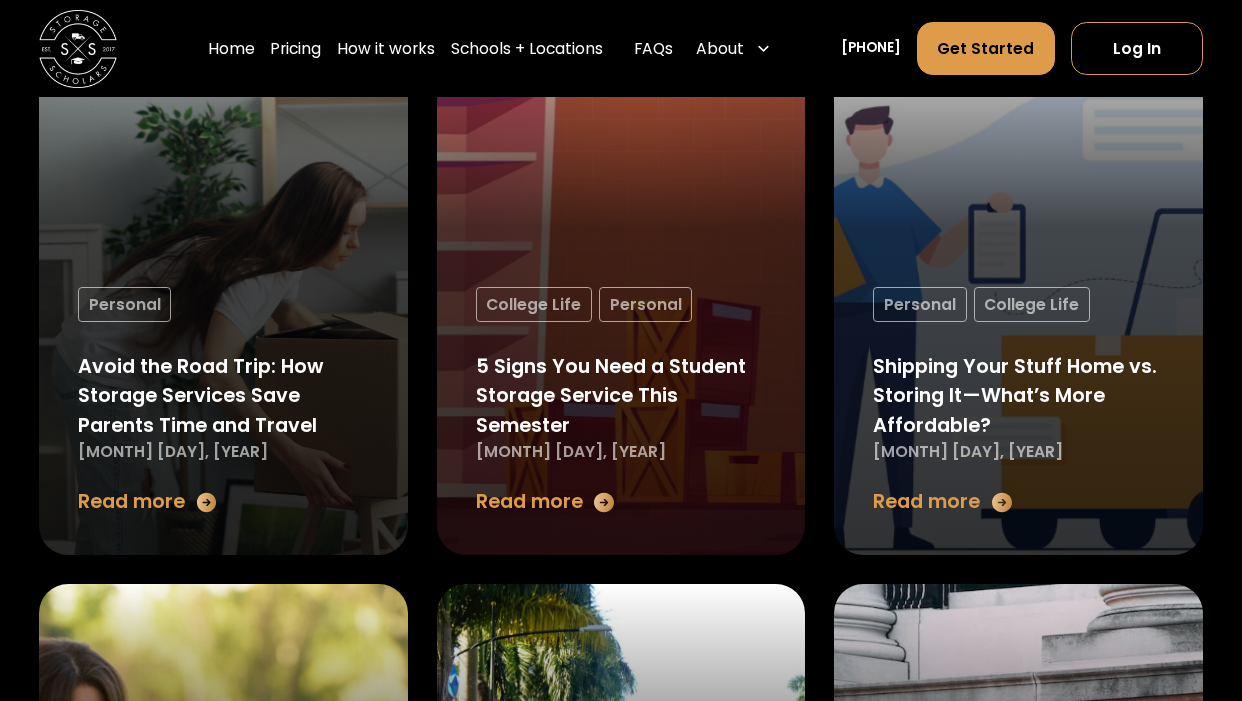 click at bounding box center (78, 49) 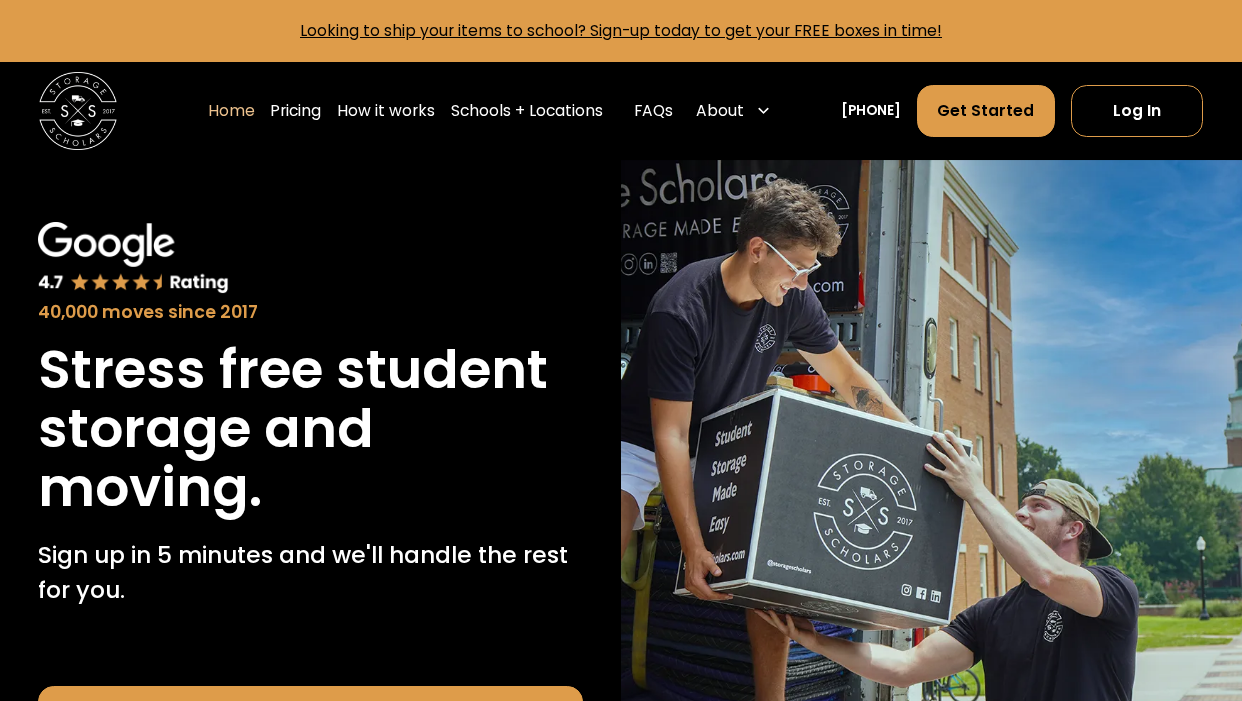 scroll, scrollTop: 0, scrollLeft: 0, axis: both 